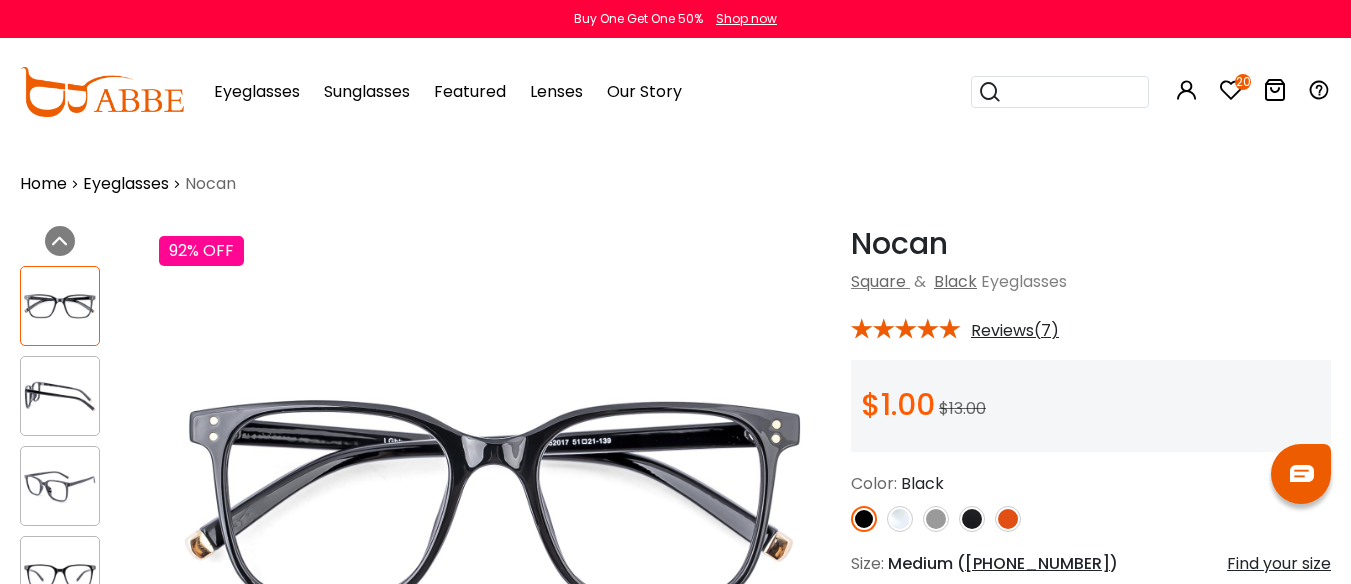 scroll, scrollTop: 0, scrollLeft: 0, axis: both 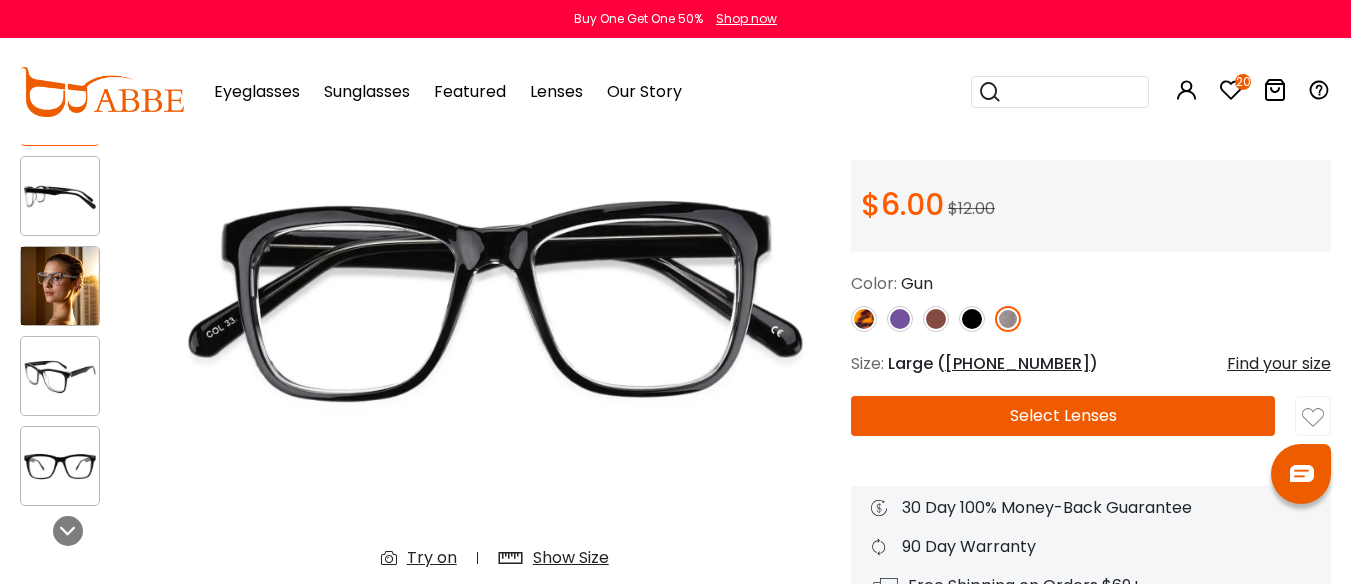 click at bounding box center (900, 319) 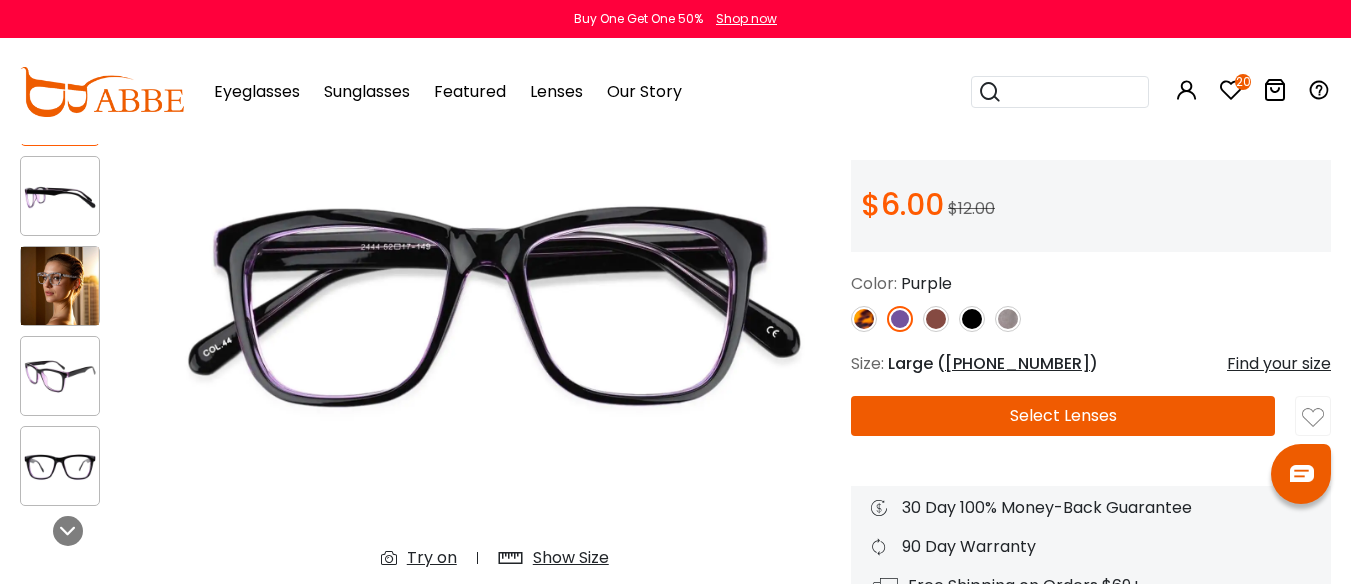 click at bounding box center [936, 319] 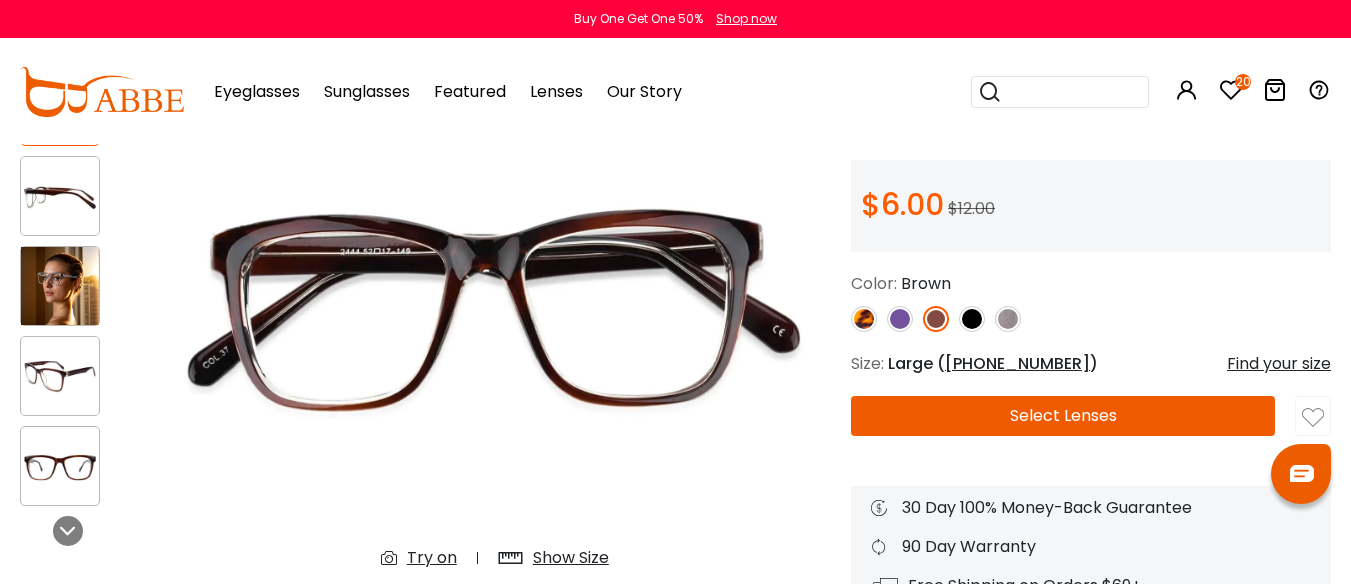 click at bounding box center (972, 319) 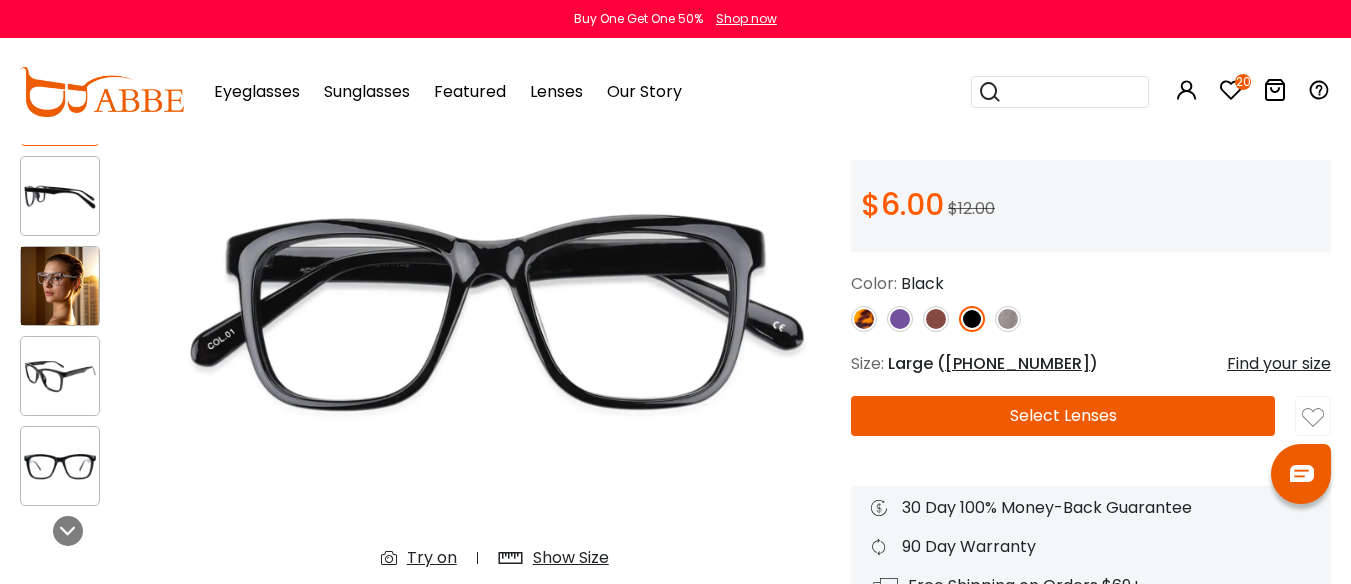 click at bounding box center (1008, 319) 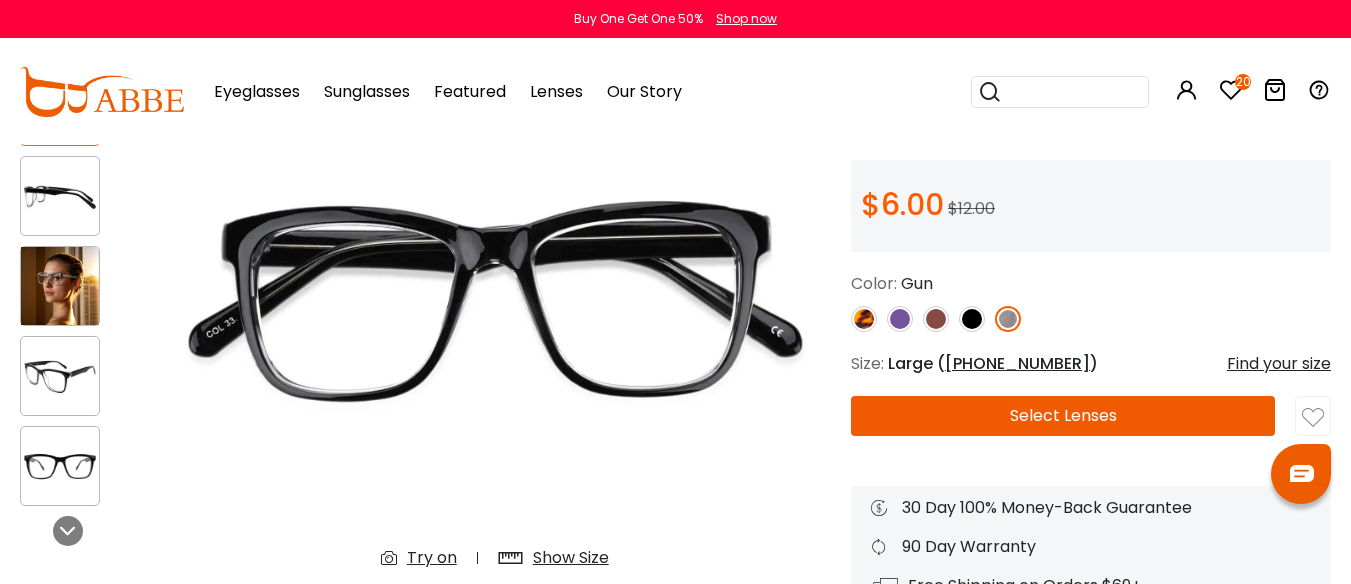 scroll, scrollTop: 300, scrollLeft: 0, axis: vertical 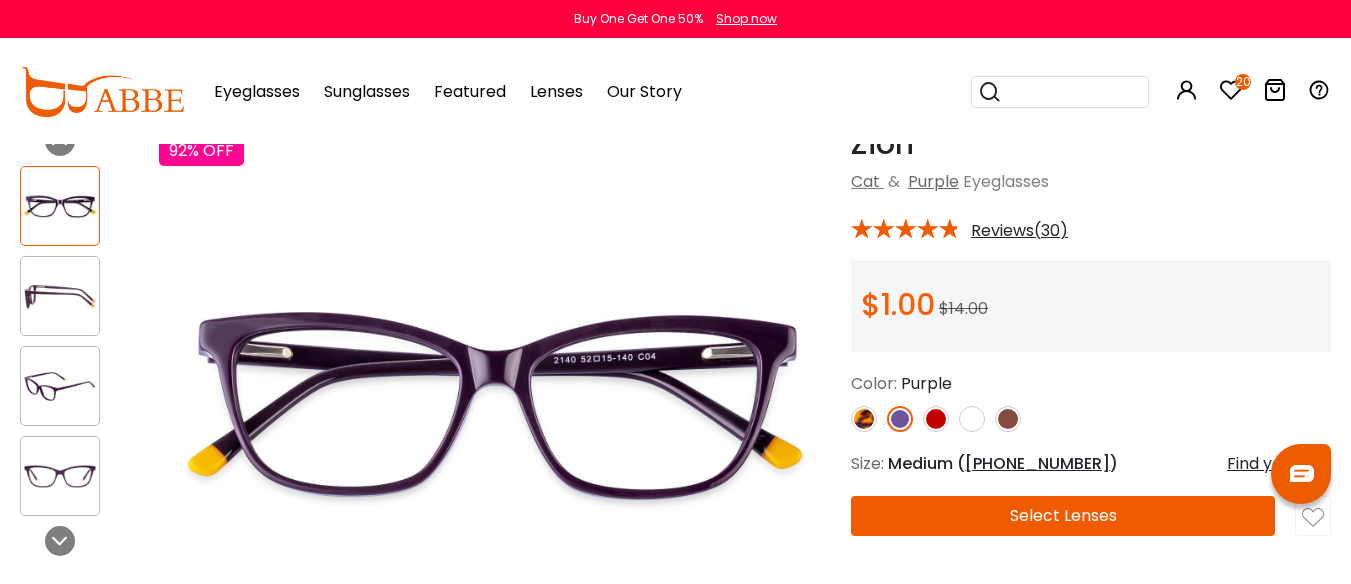 click at bounding box center [864, 419] 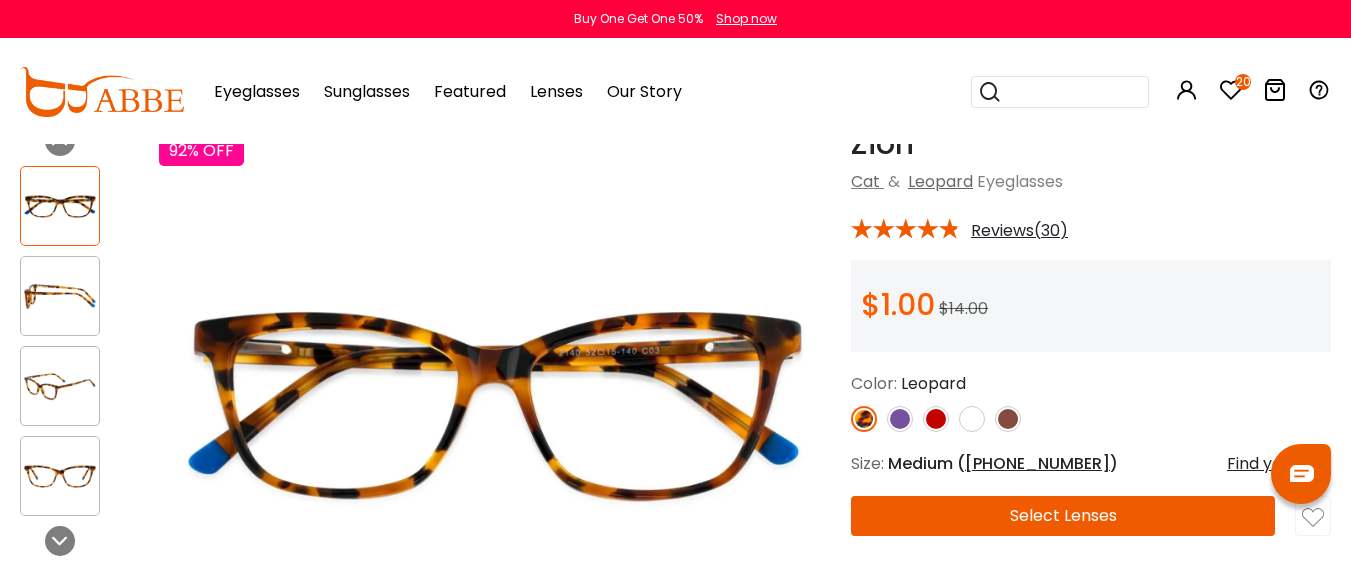 click at bounding box center (936, 419) 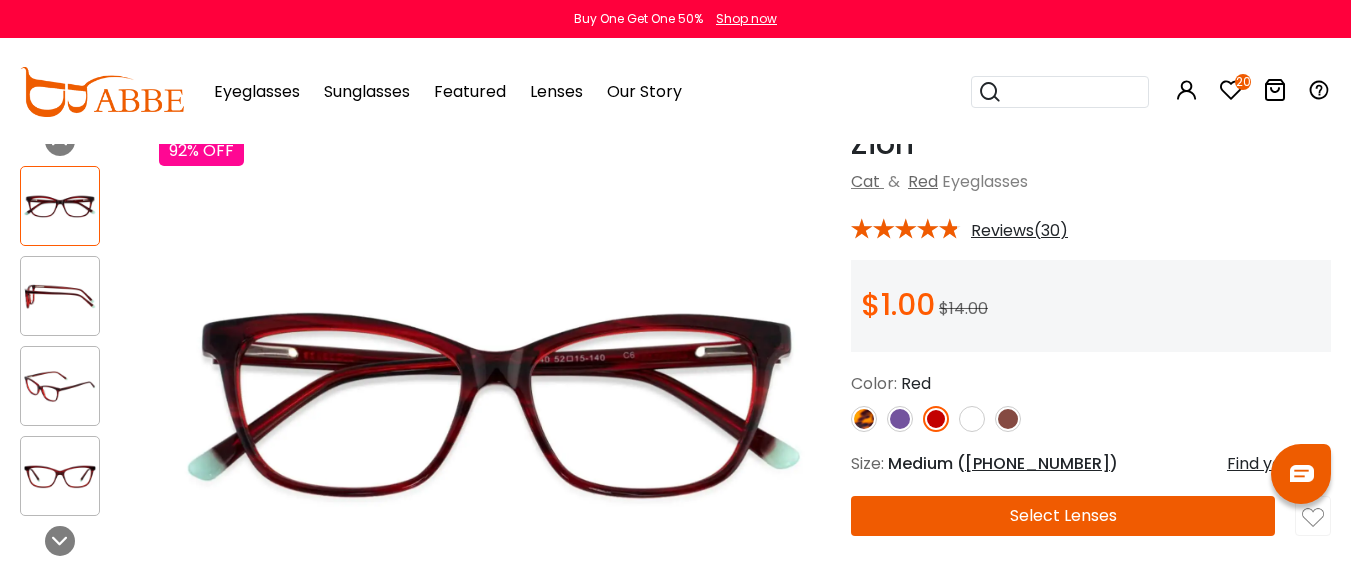 click at bounding box center [972, 419] 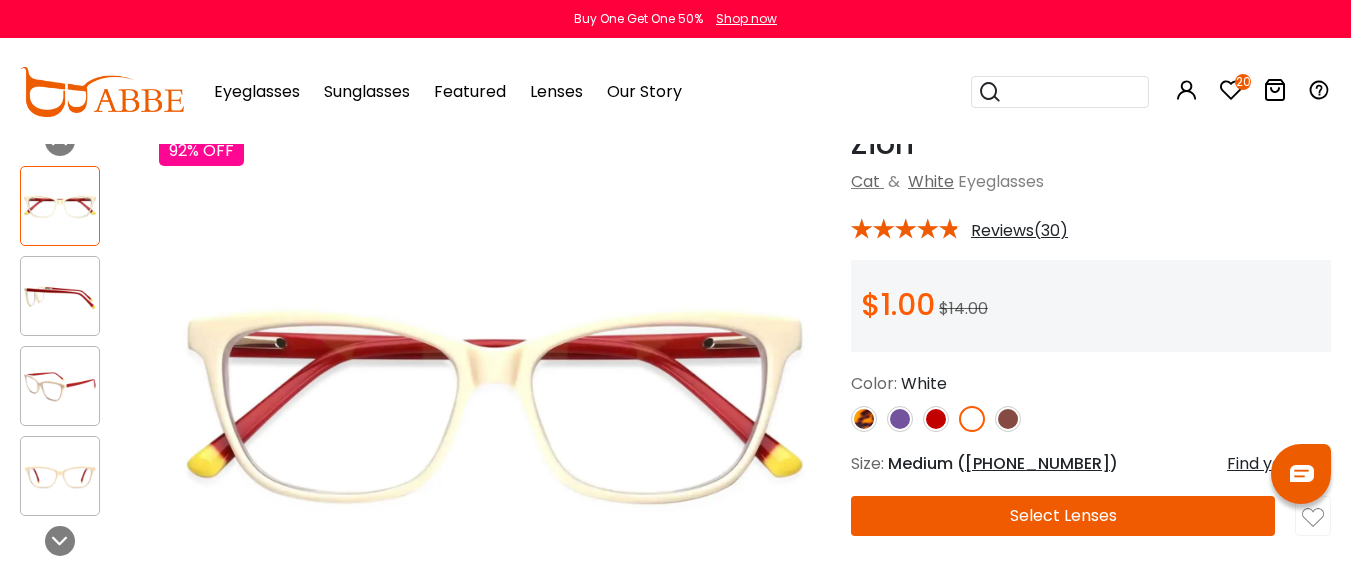 click at bounding box center [60, 296] 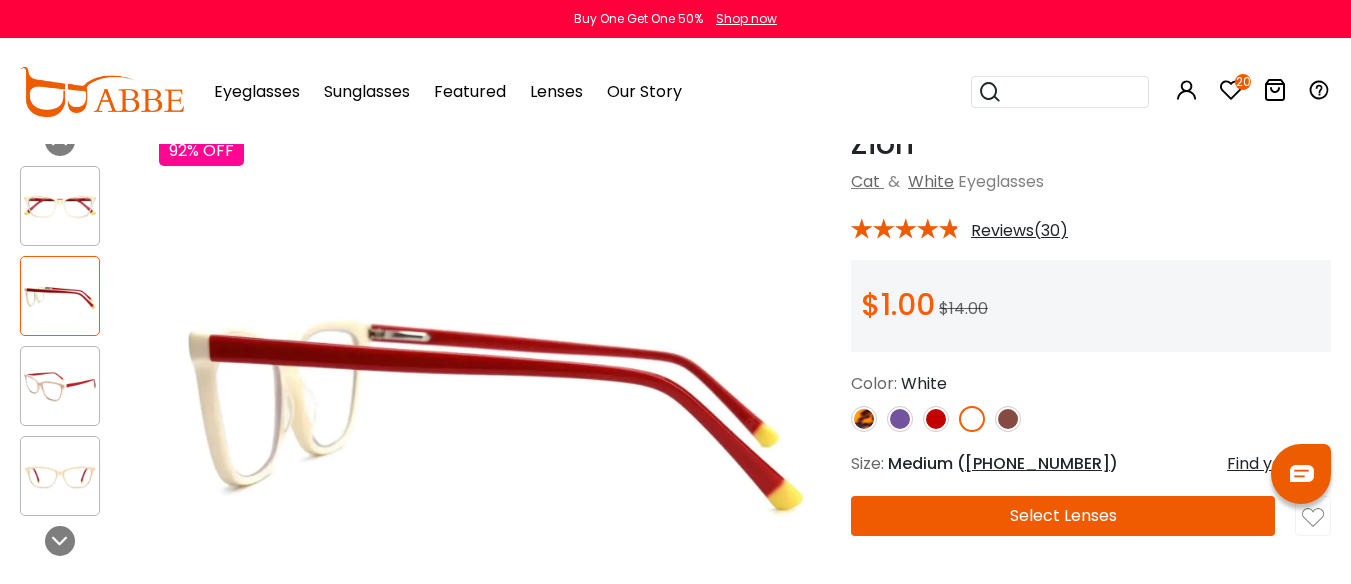 click at bounding box center [60, 386] 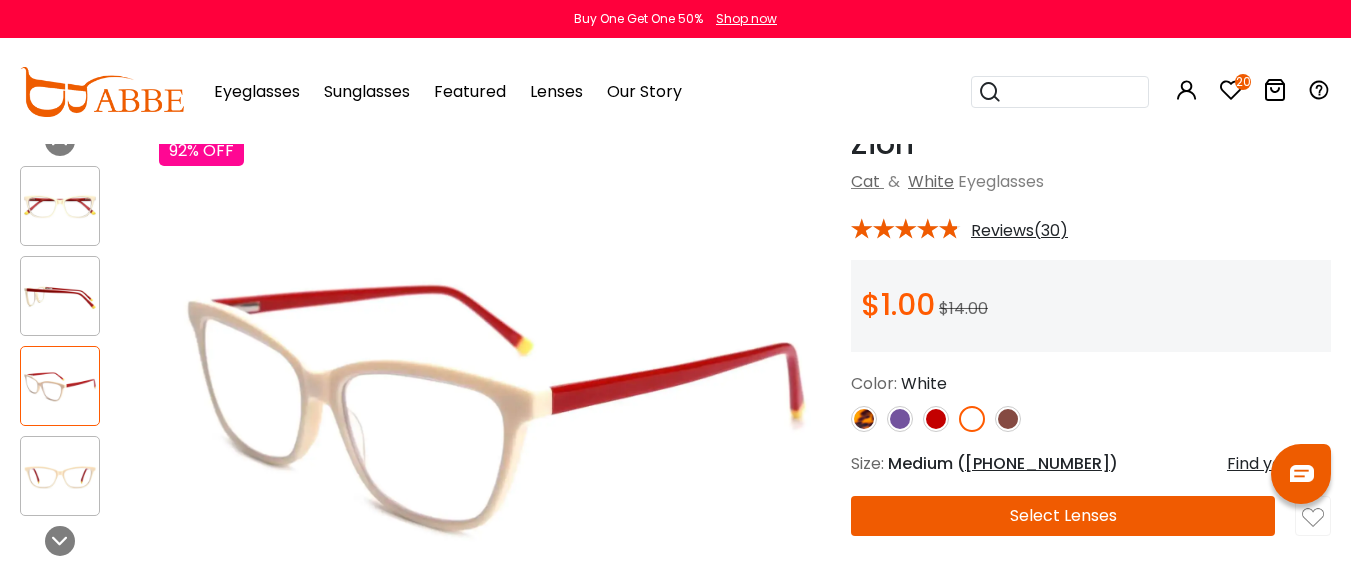 click at bounding box center (1008, 419) 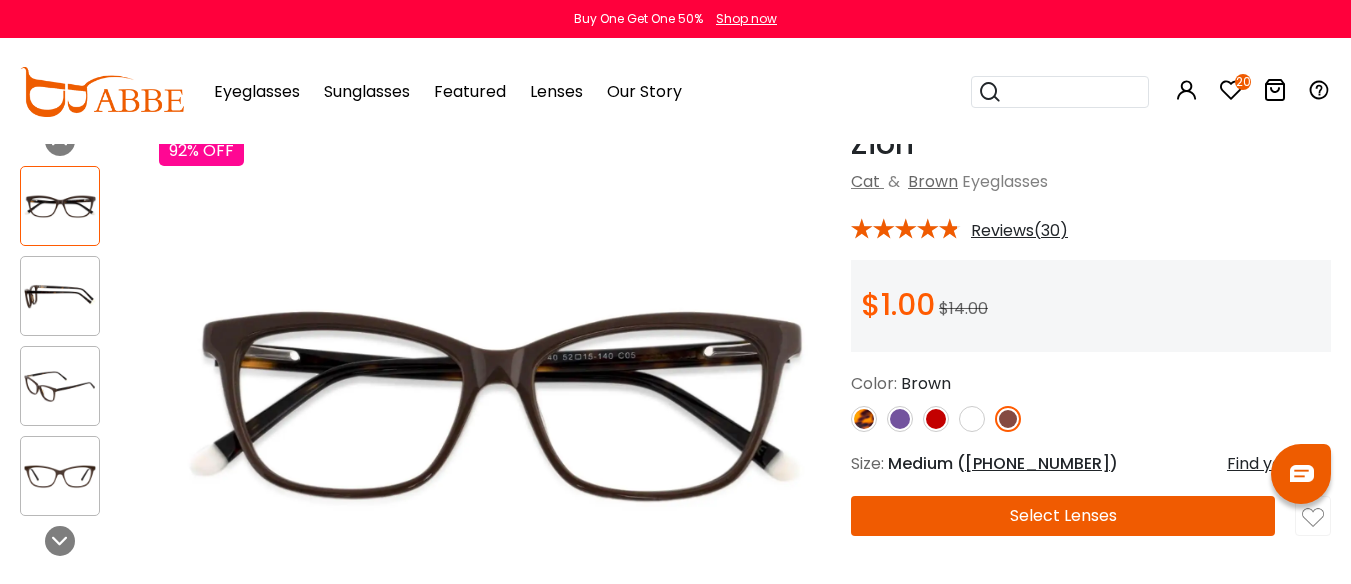 click at bounding box center (900, 419) 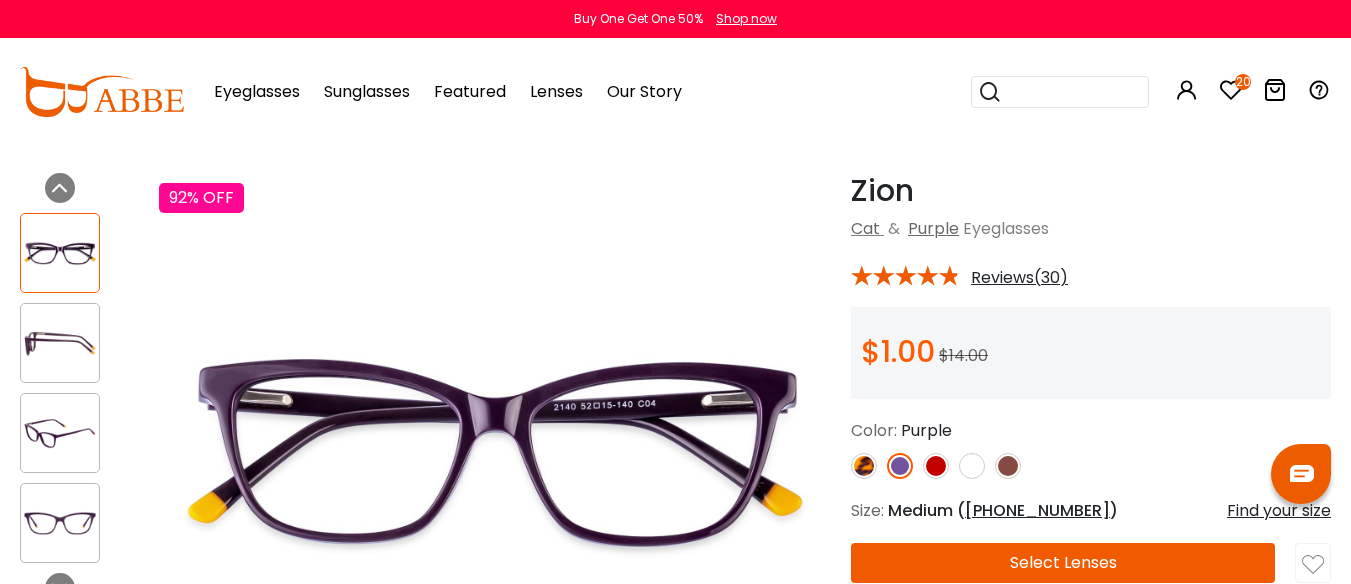 scroll, scrollTop: 100, scrollLeft: 0, axis: vertical 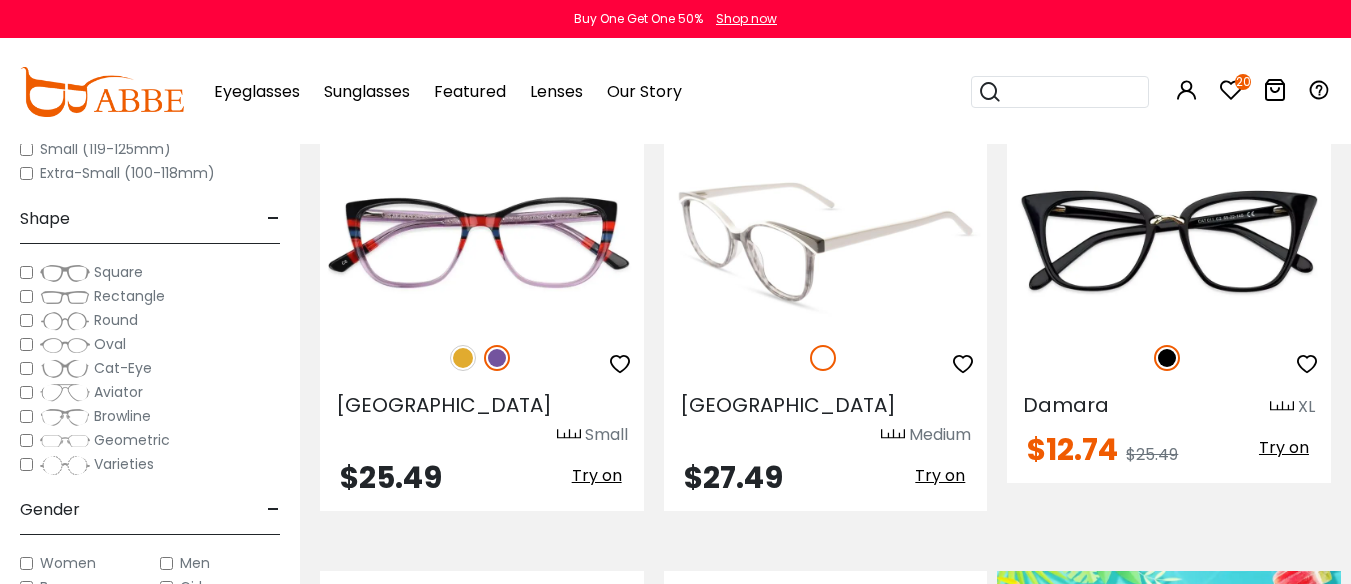 click at bounding box center (826, 242) 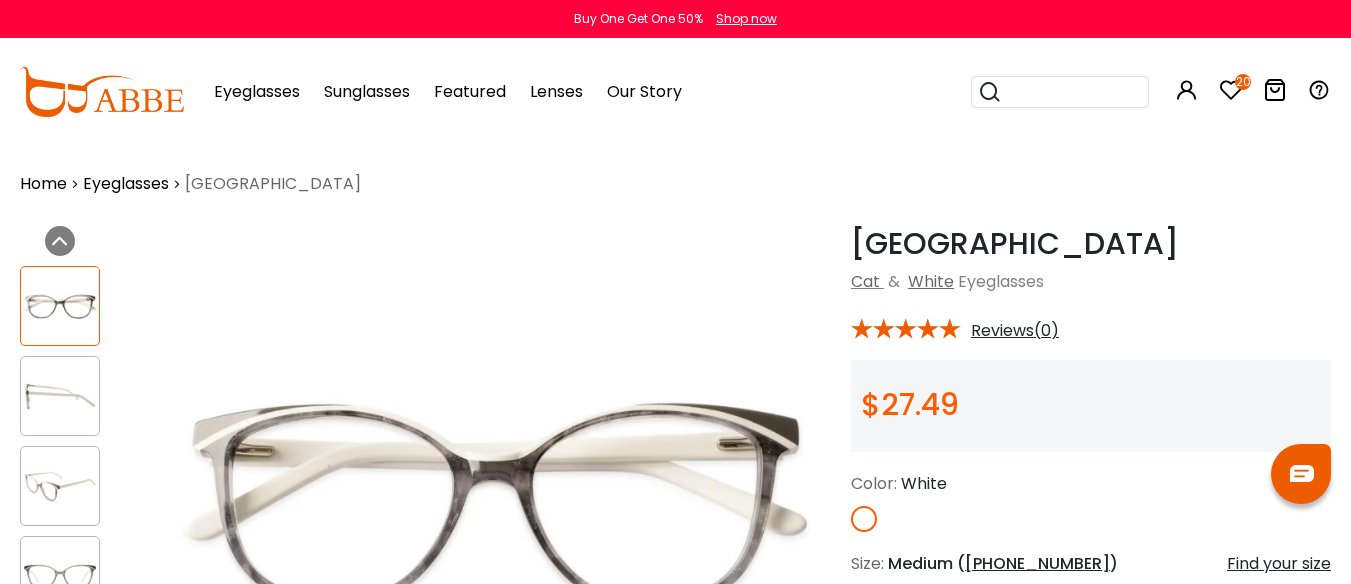 scroll, scrollTop: 0, scrollLeft: 0, axis: both 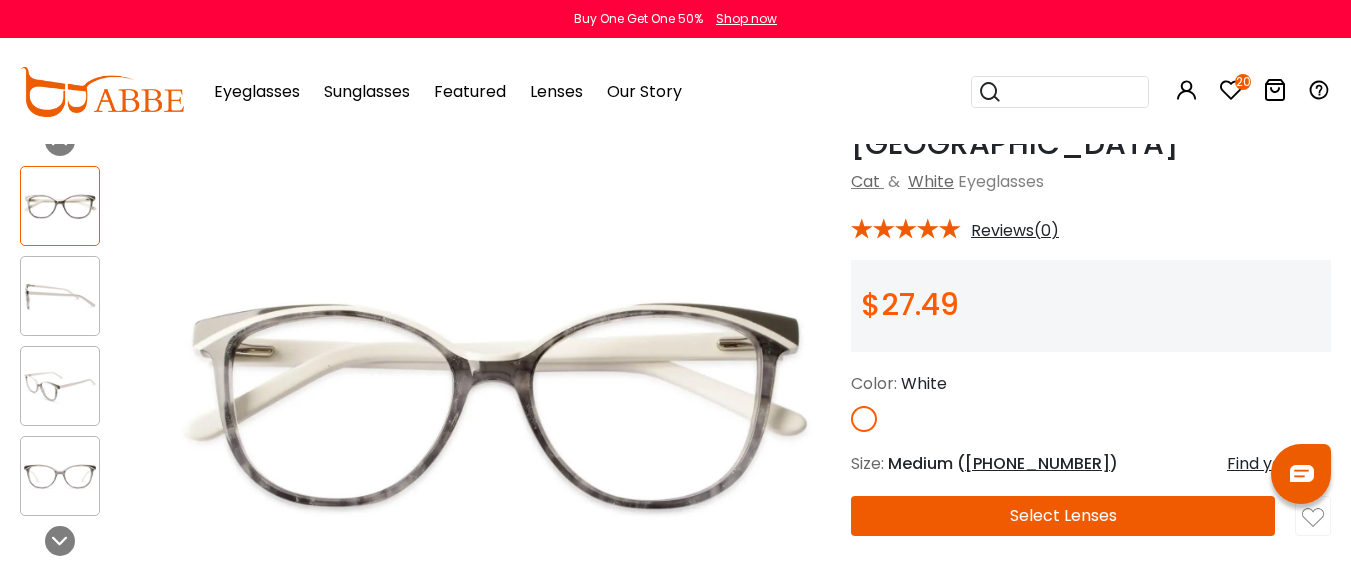 click at bounding box center (60, 386) 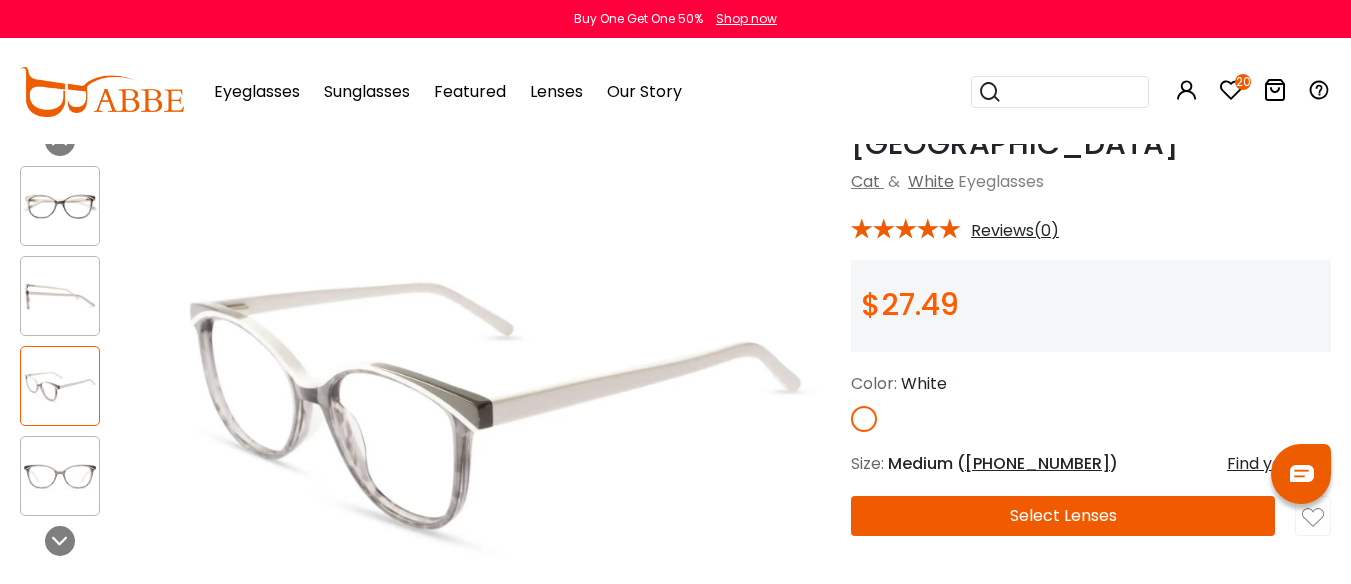 click at bounding box center [60, 476] 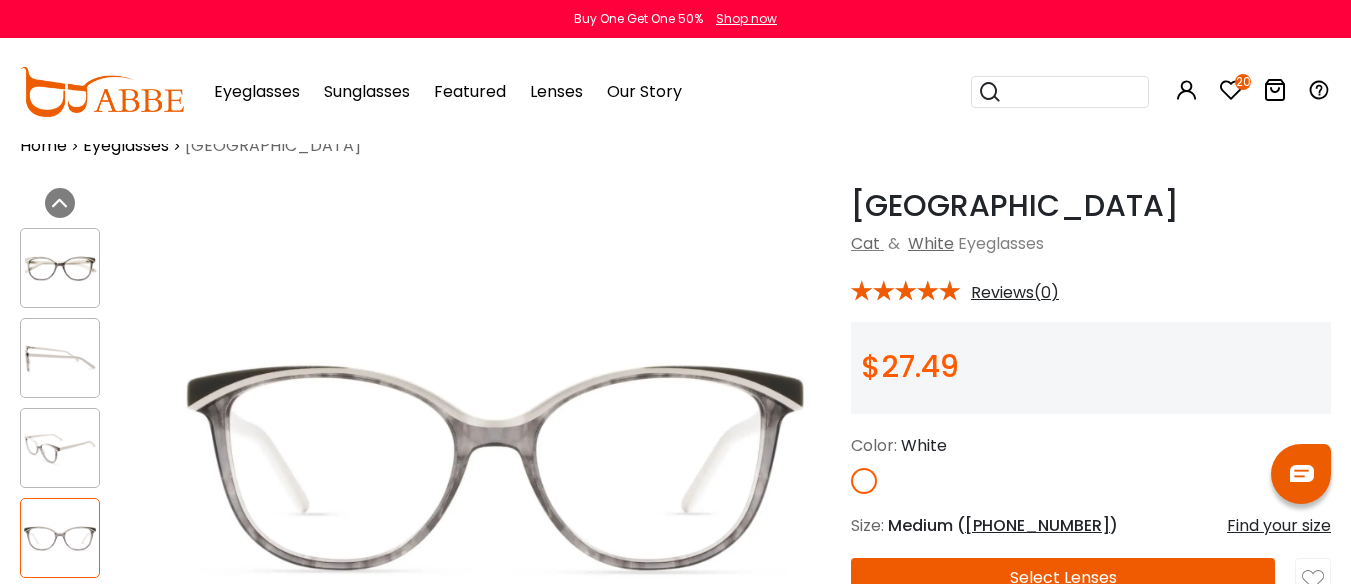 scroll, scrollTop: 0, scrollLeft: 0, axis: both 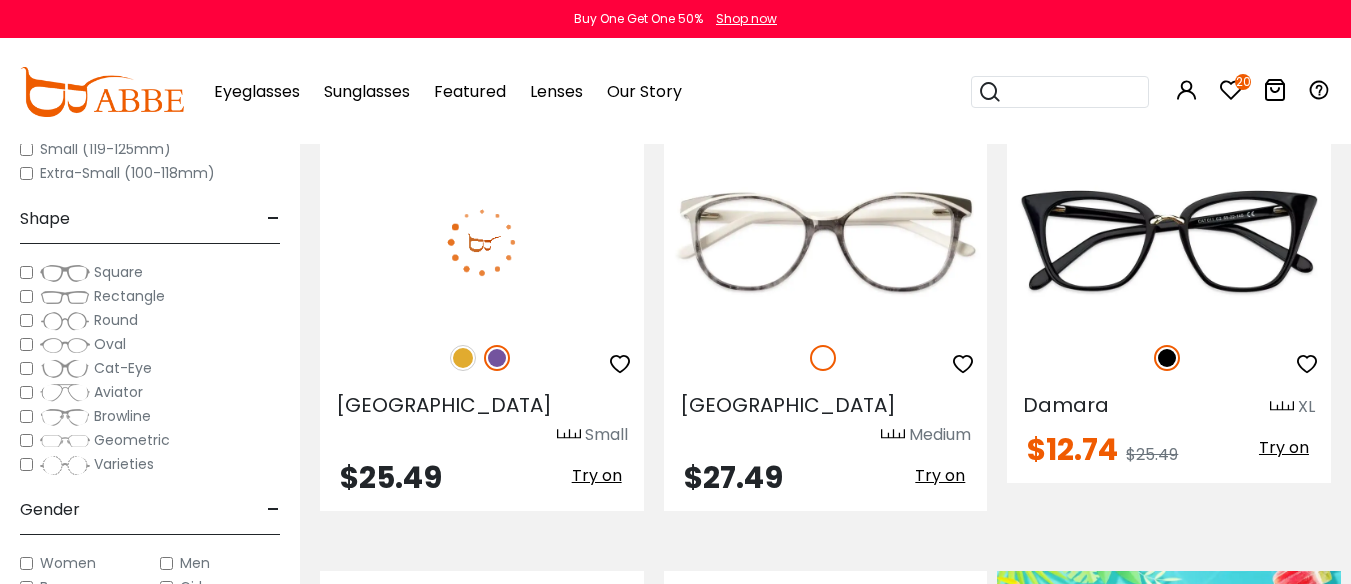 click at bounding box center (463, 358) 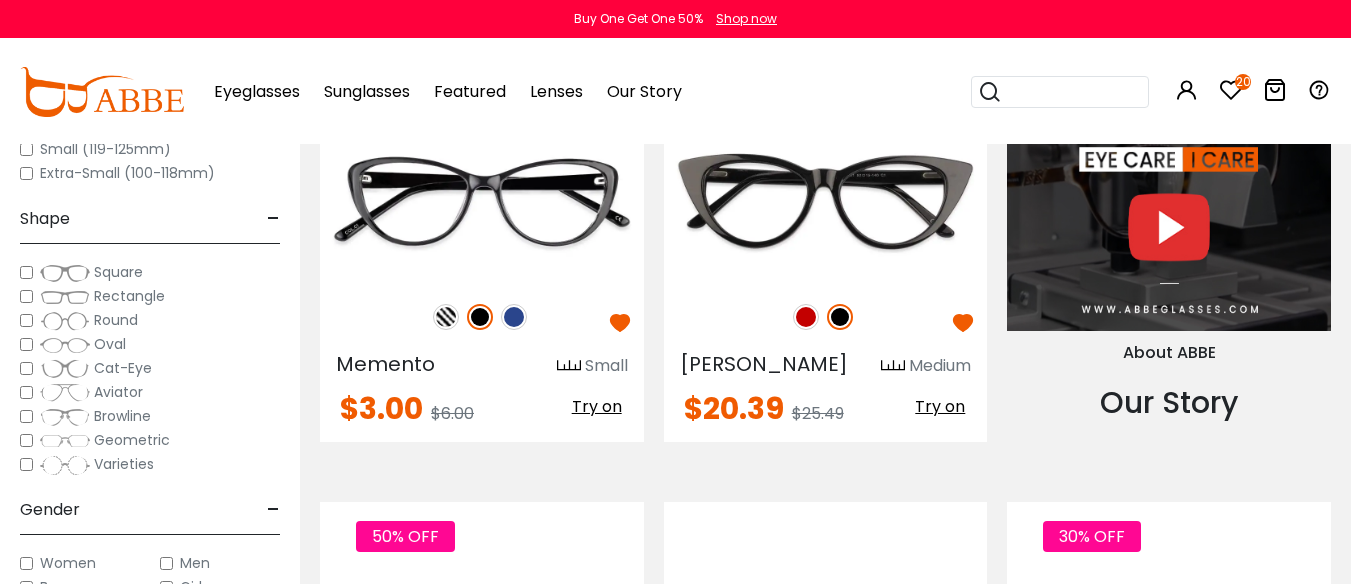 scroll, scrollTop: 2000, scrollLeft: 0, axis: vertical 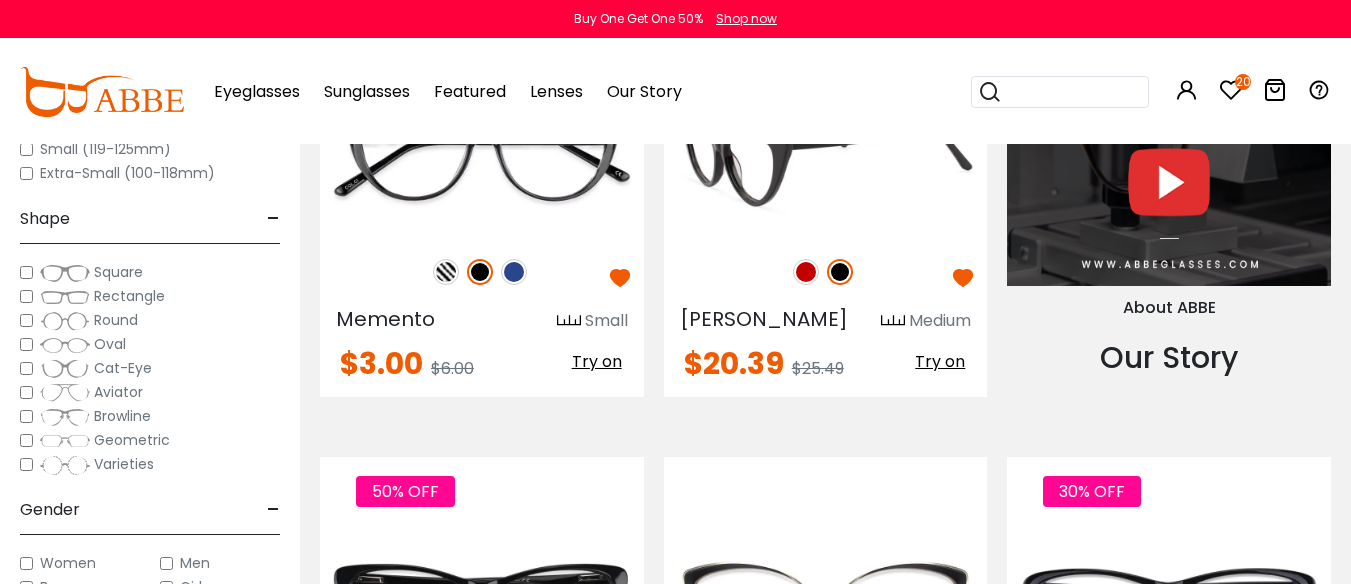 click at bounding box center [806, 272] 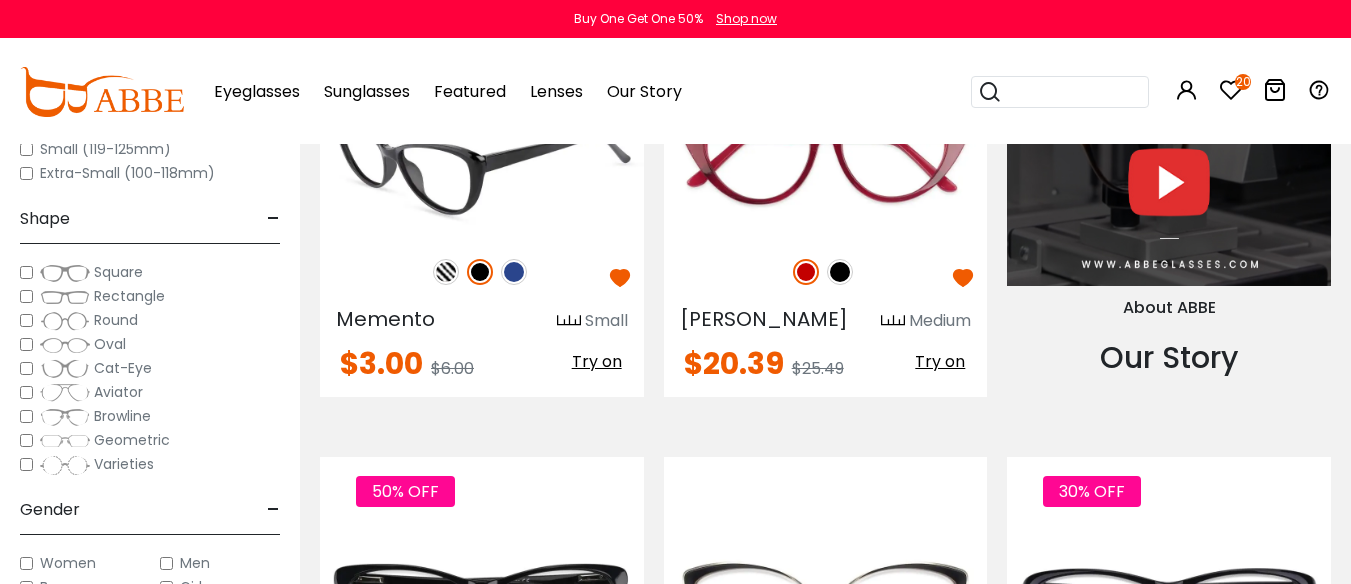 click at bounding box center [482, 157] 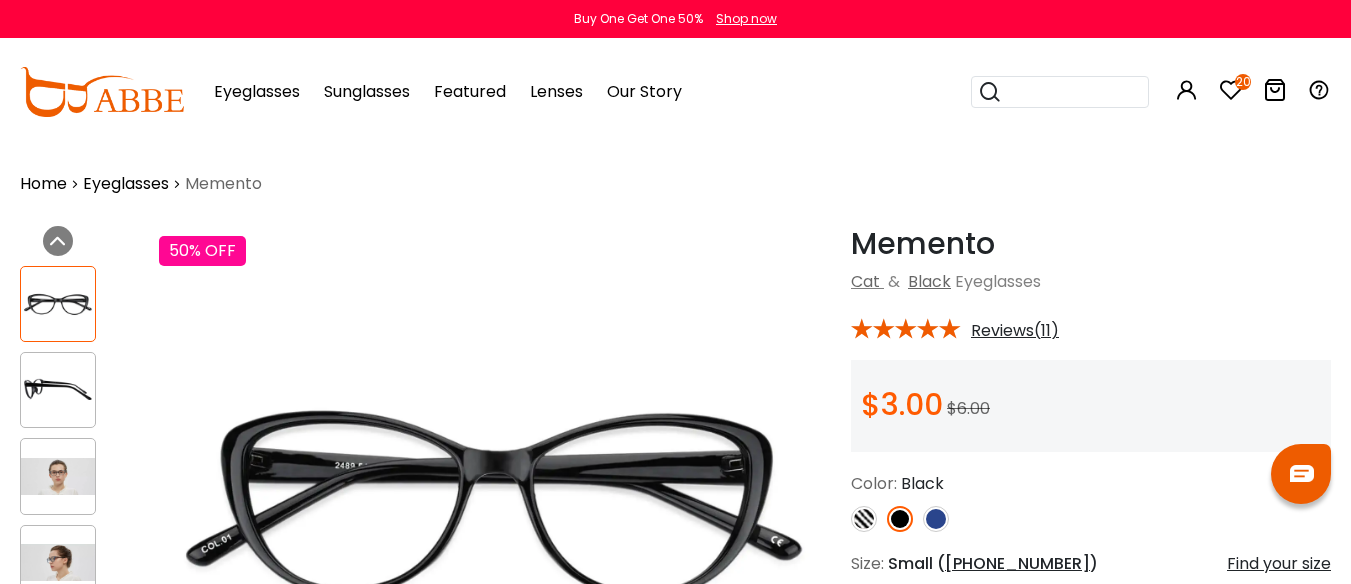 scroll, scrollTop: 0, scrollLeft: 0, axis: both 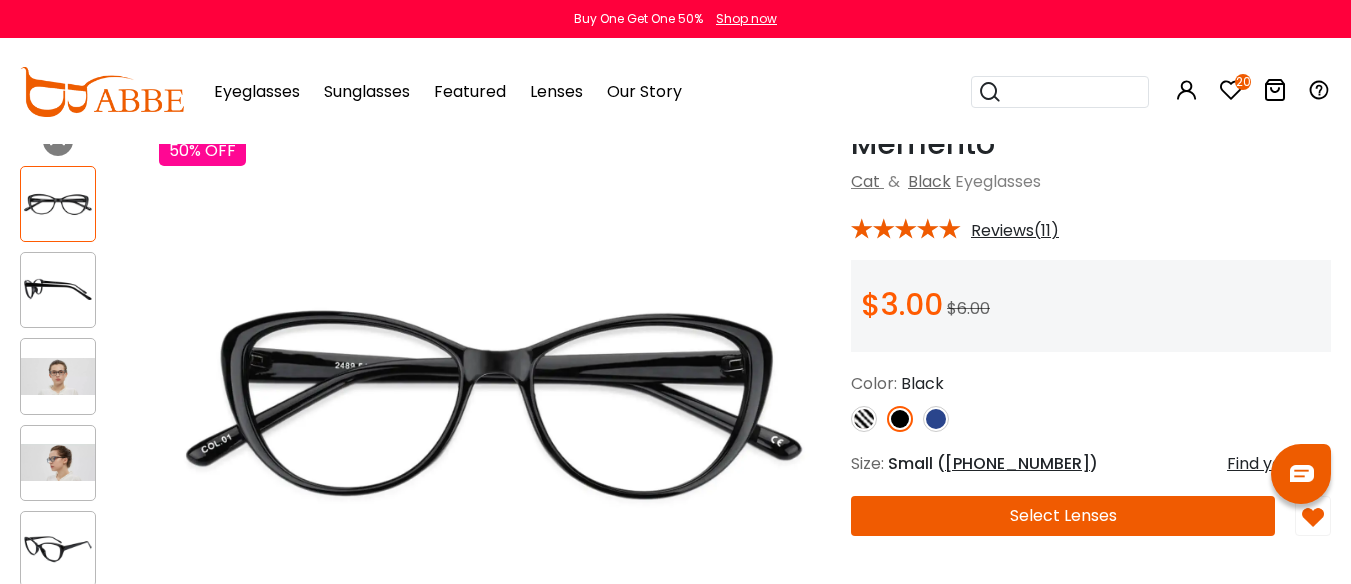 click at bounding box center (936, 419) 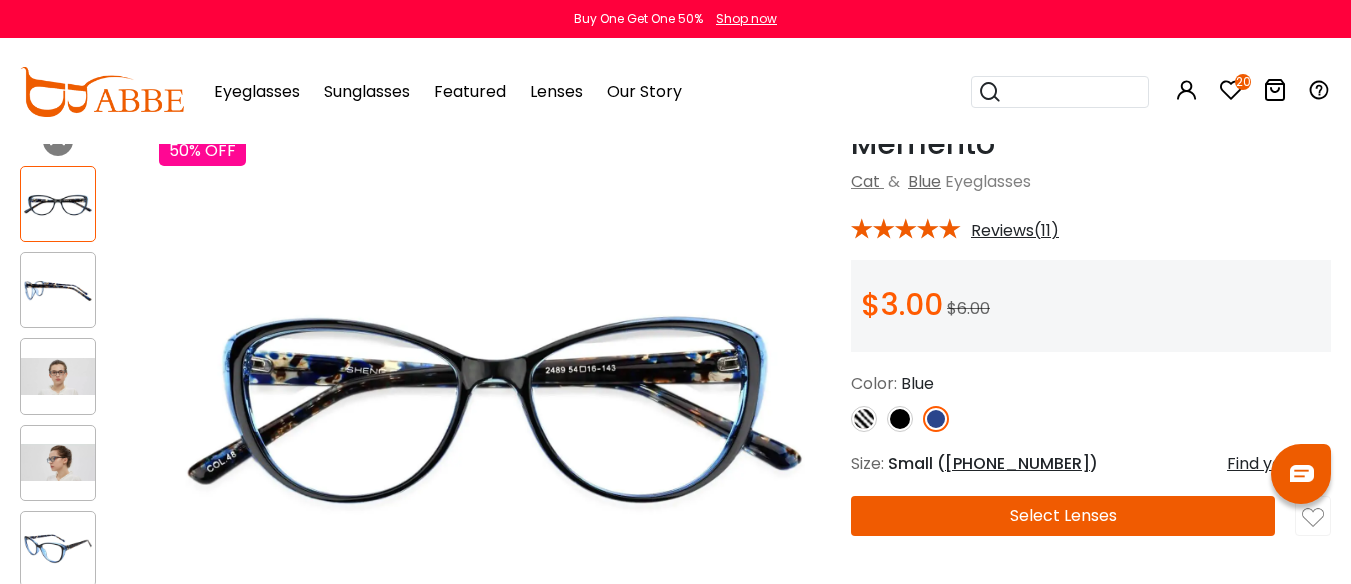 click at bounding box center [58, 290] 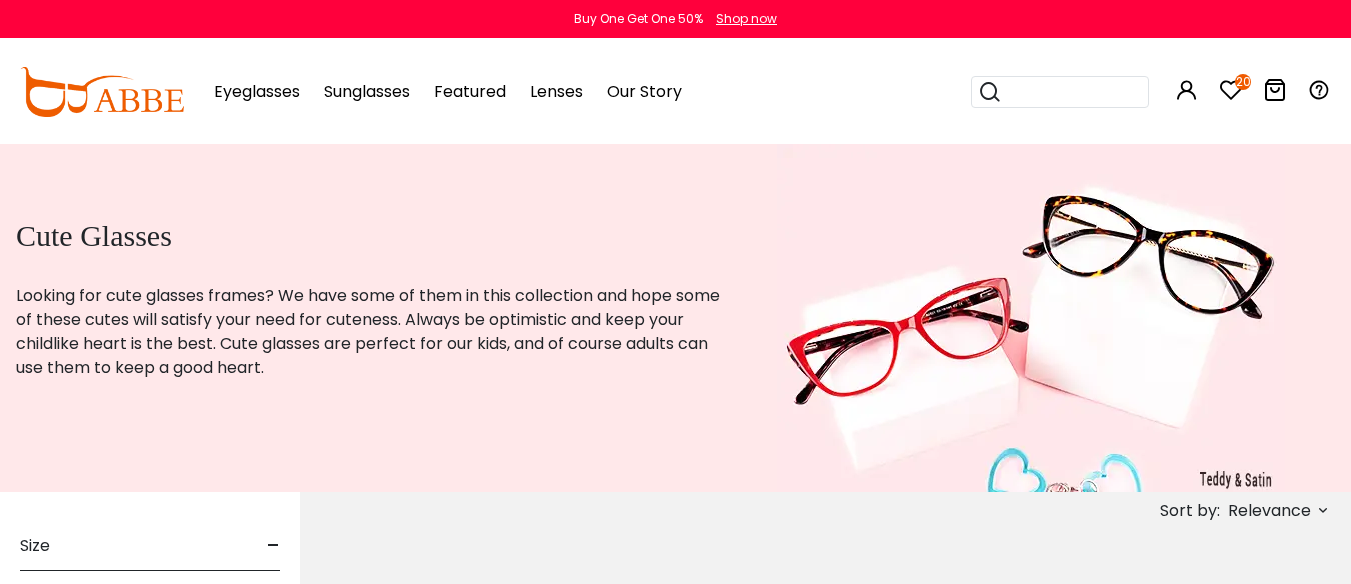 scroll, scrollTop: 0, scrollLeft: 0, axis: both 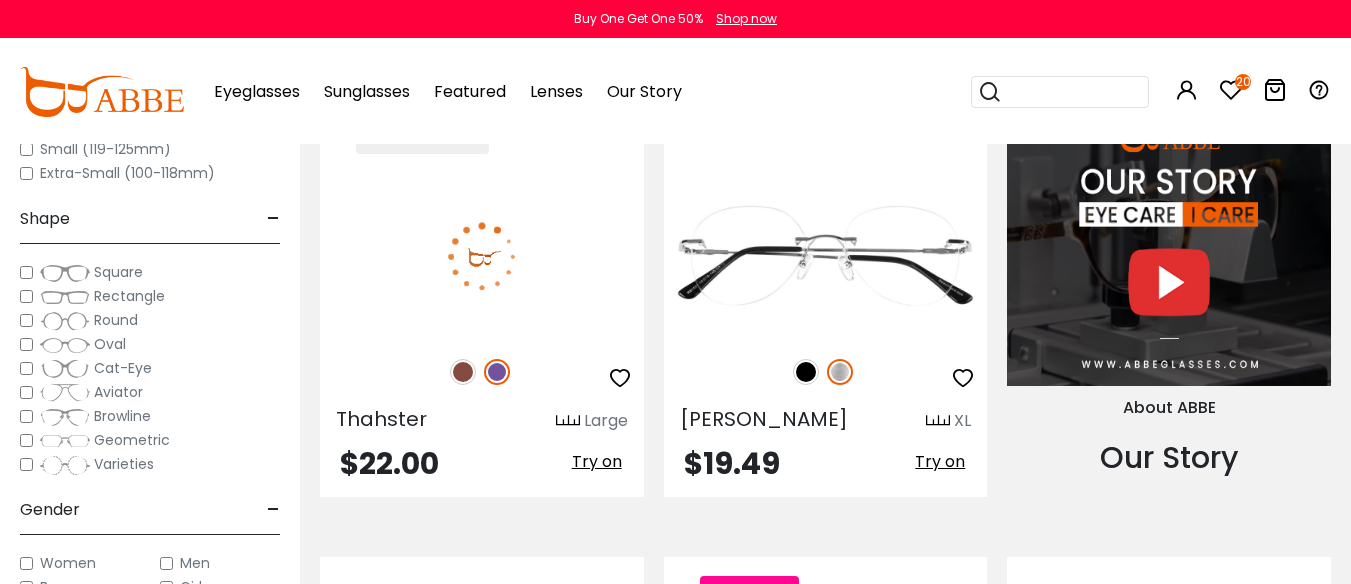 click at bounding box center [463, 372] 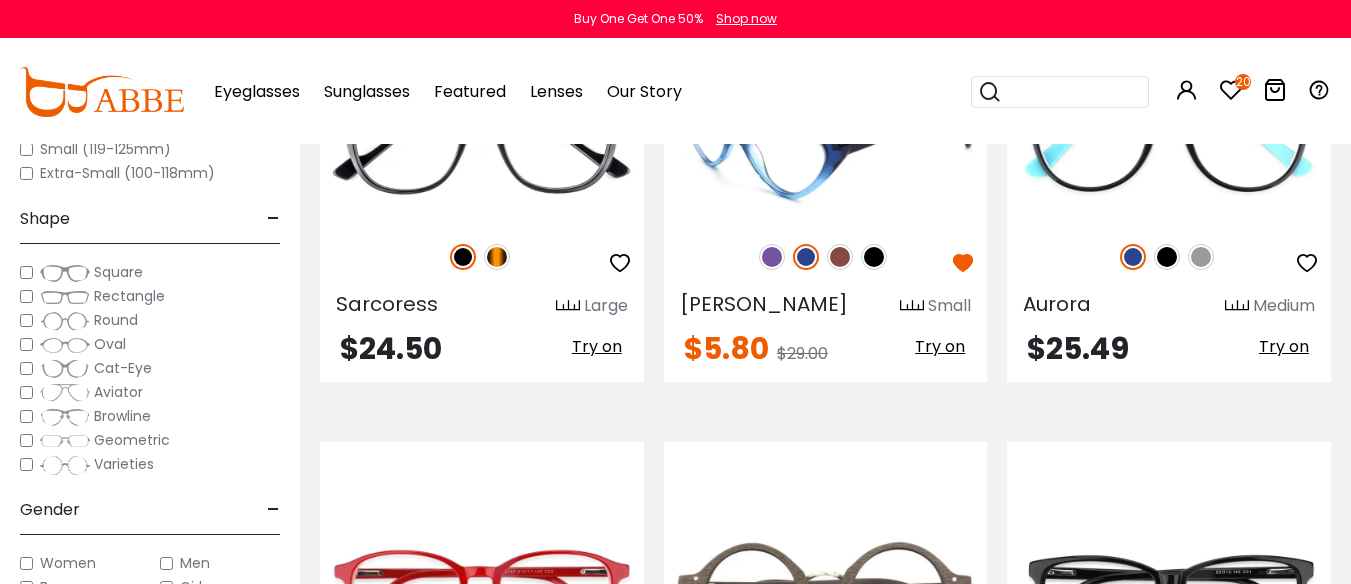 scroll, scrollTop: 2800, scrollLeft: 0, axis: vertical 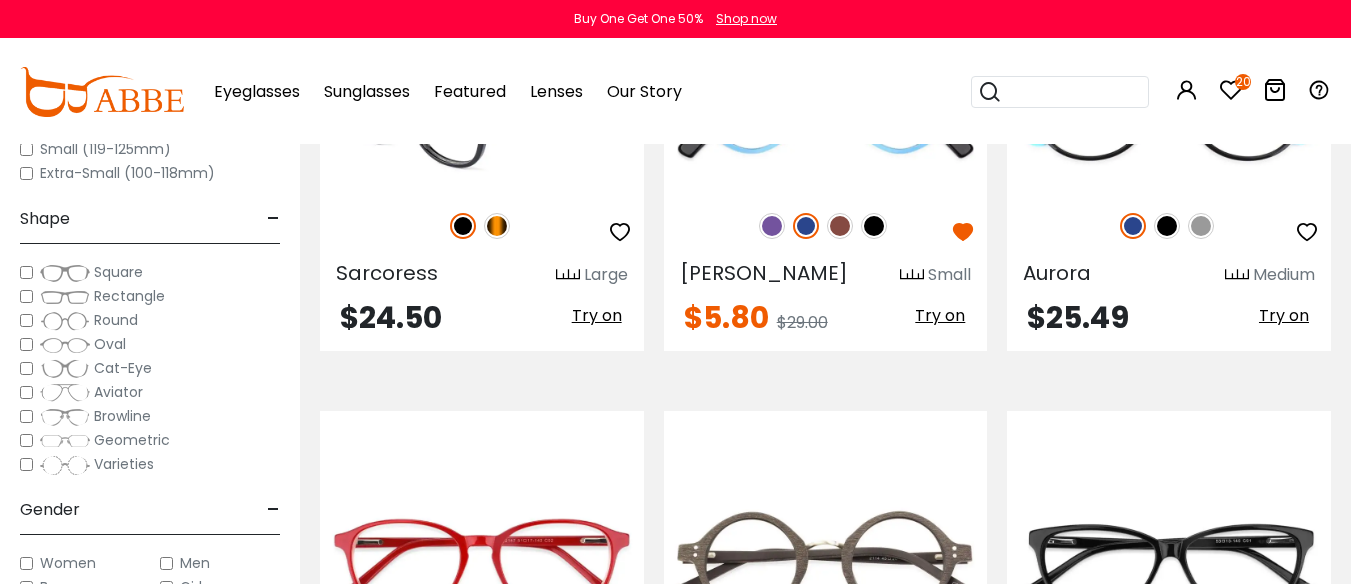 click at bounding box center (497, 226) 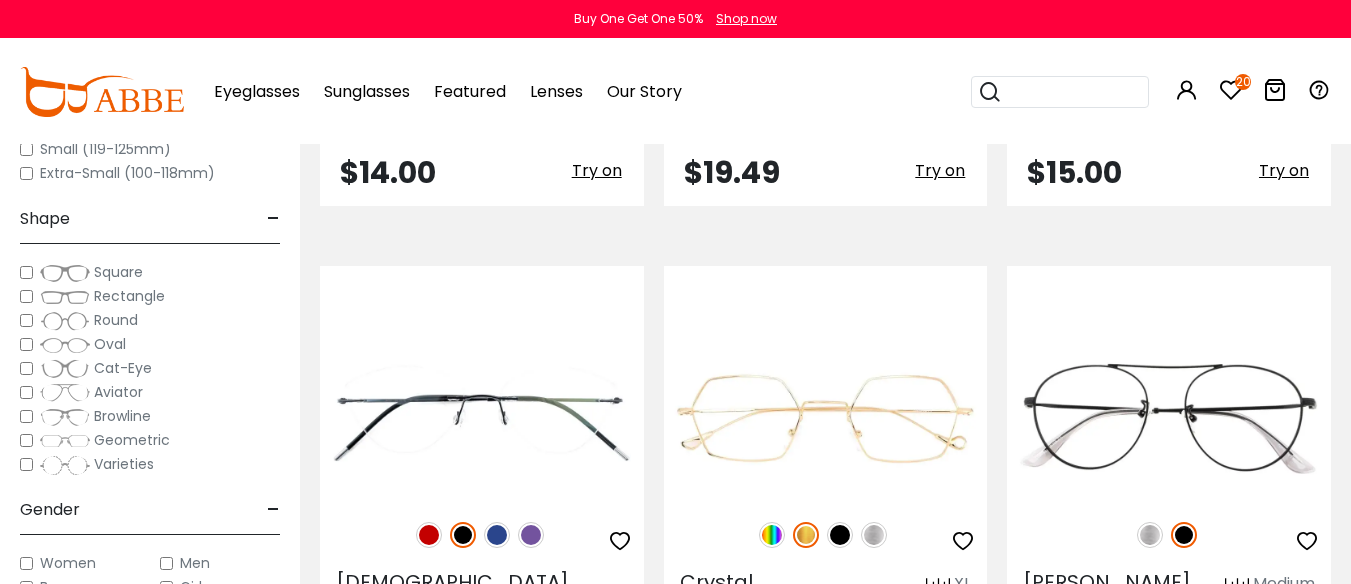 scroll, scrollTop: 3400, scrollLeft: 0, axis: vertical 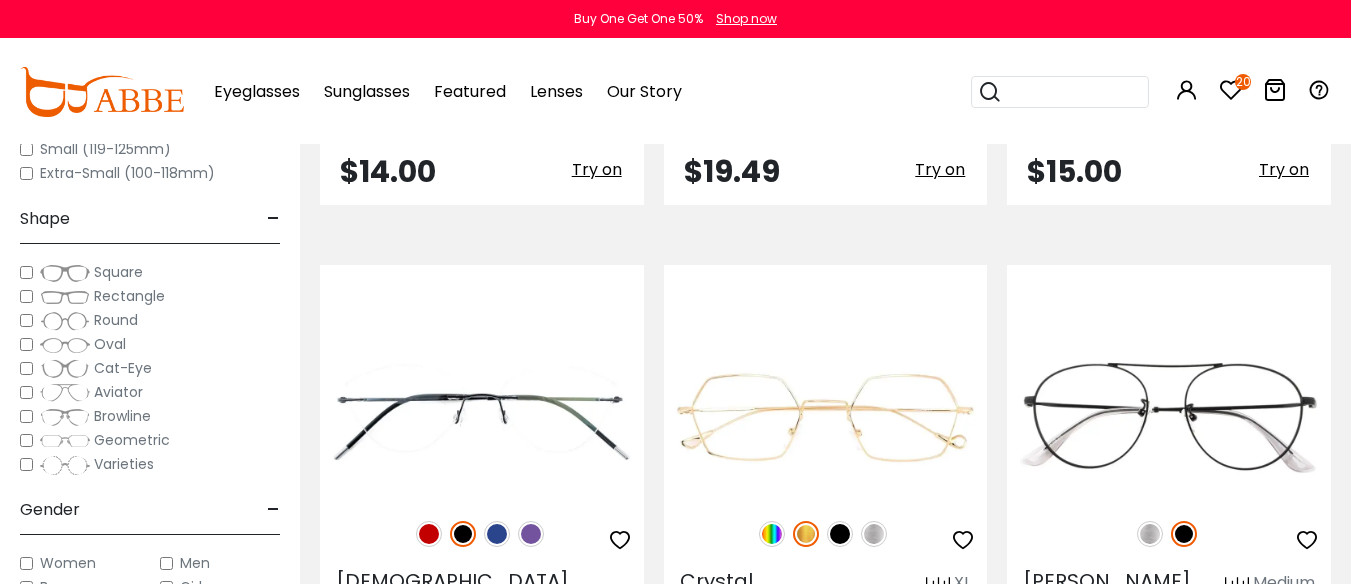 click at bounding box center [463, 80] 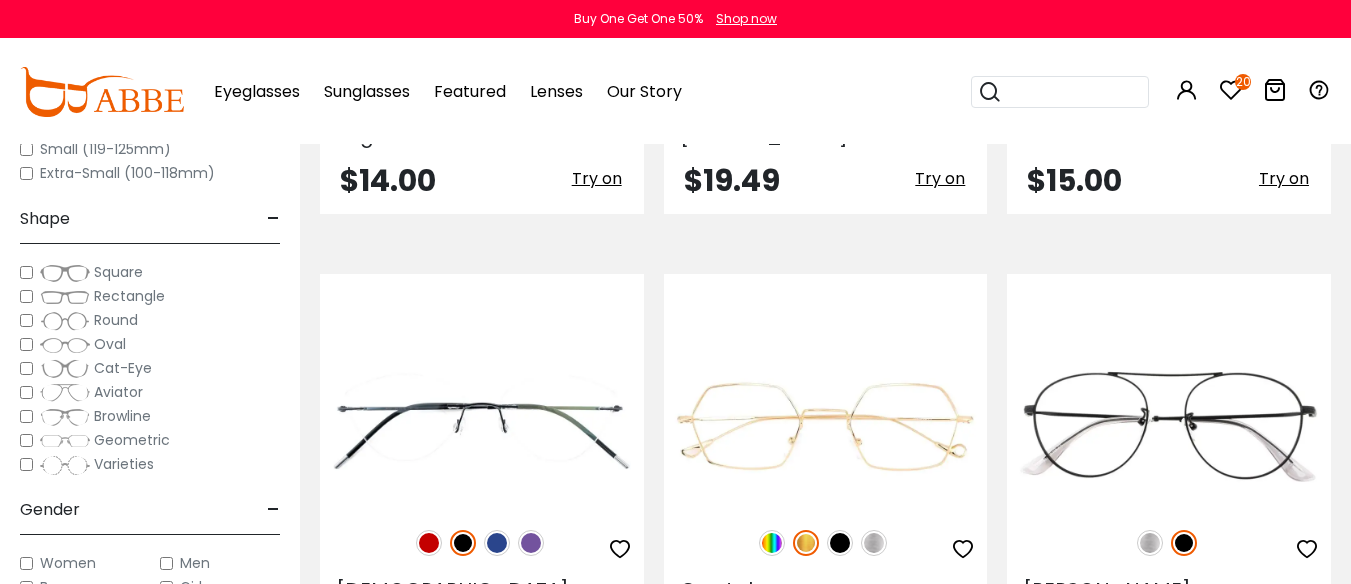 scroll, scrollTop: 3400, scrollLeft: 0, axis: vertical 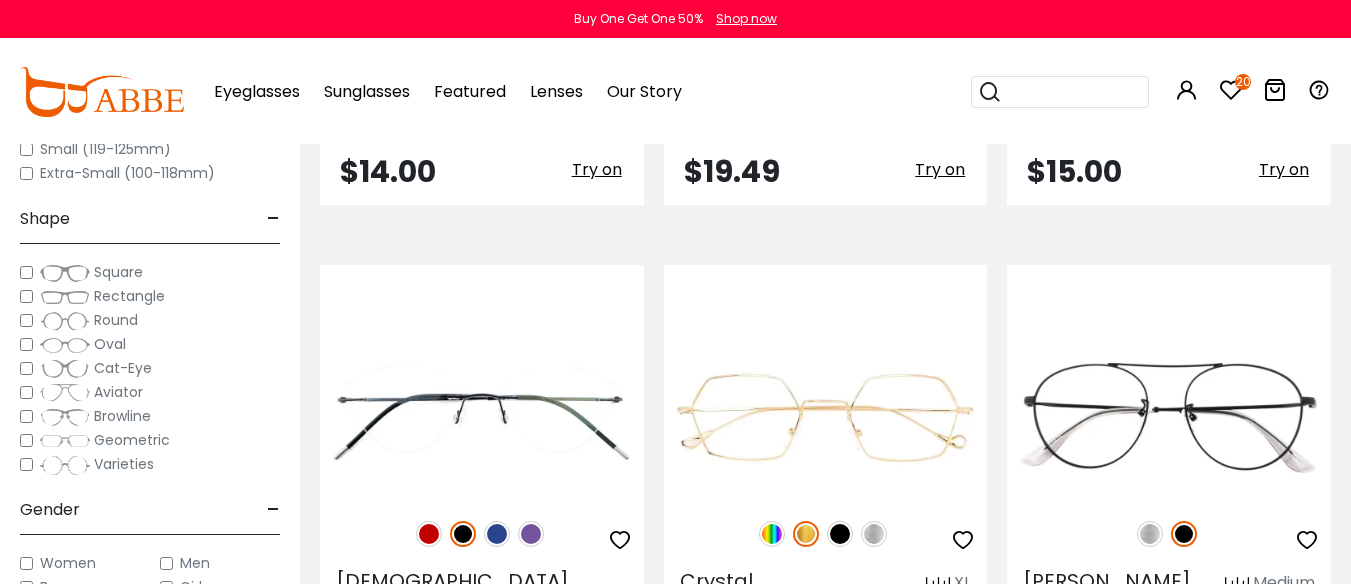 click at bounding box center (482, -36) 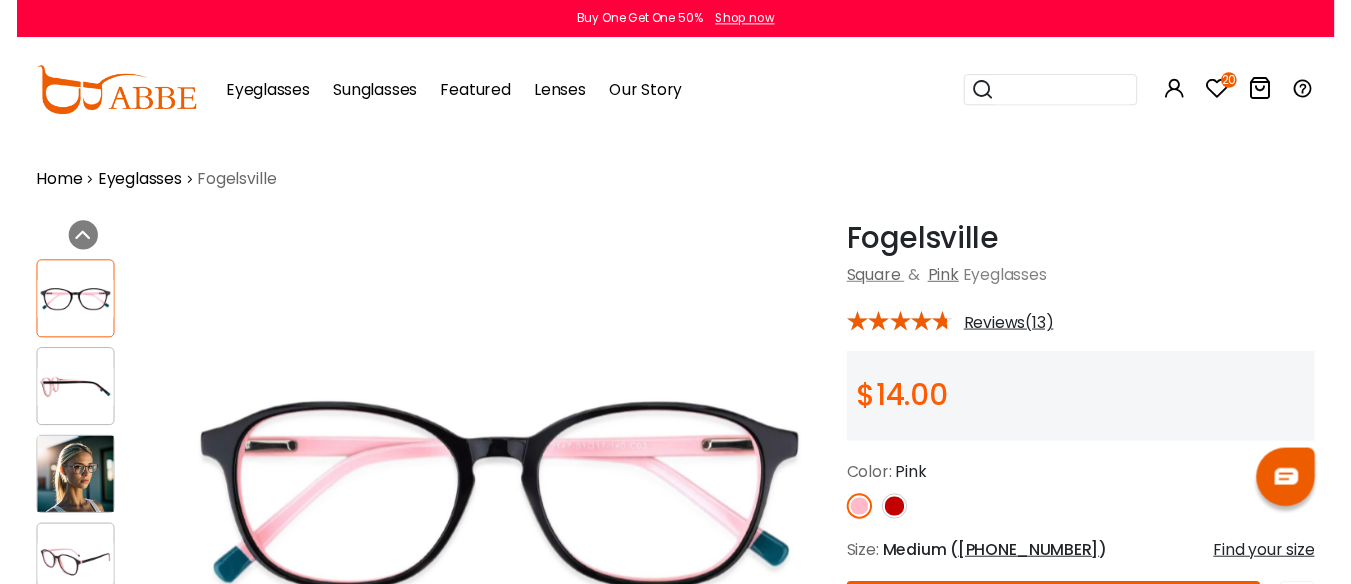 scroll, scrollTop: 0, scrollLeft: 0, axis: both 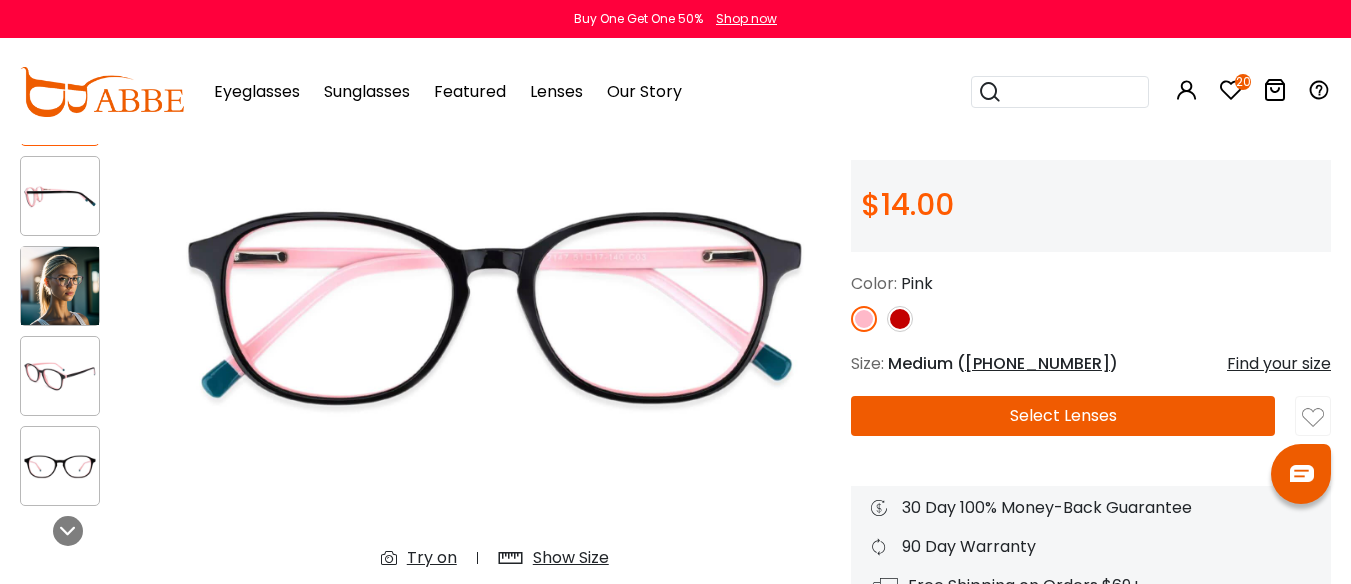 click at bounding box center (900, 319) 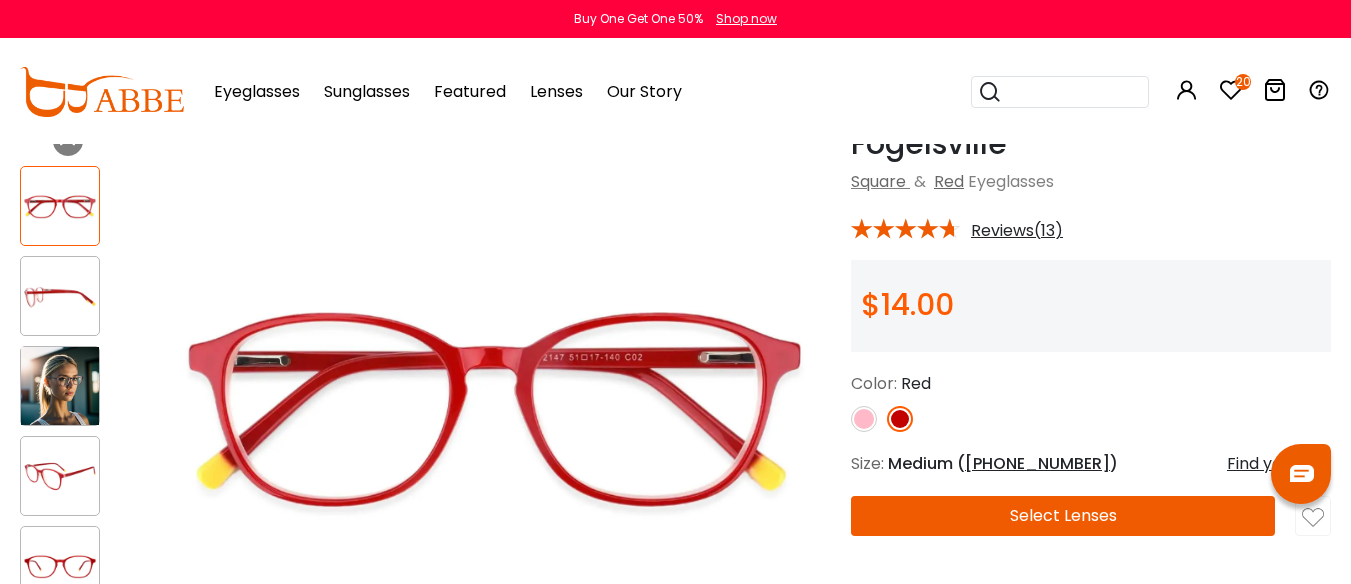 scroll, scrollTop: 0, scrollLeft: 0, axis: both 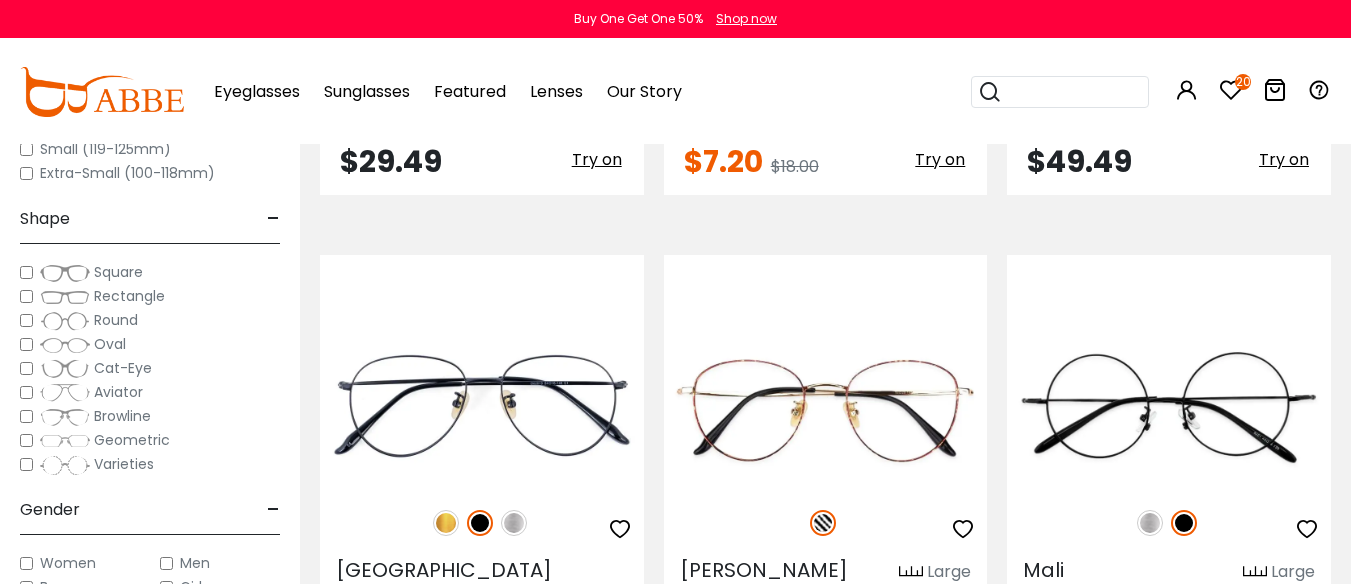 click at bounding box center [840, 70] 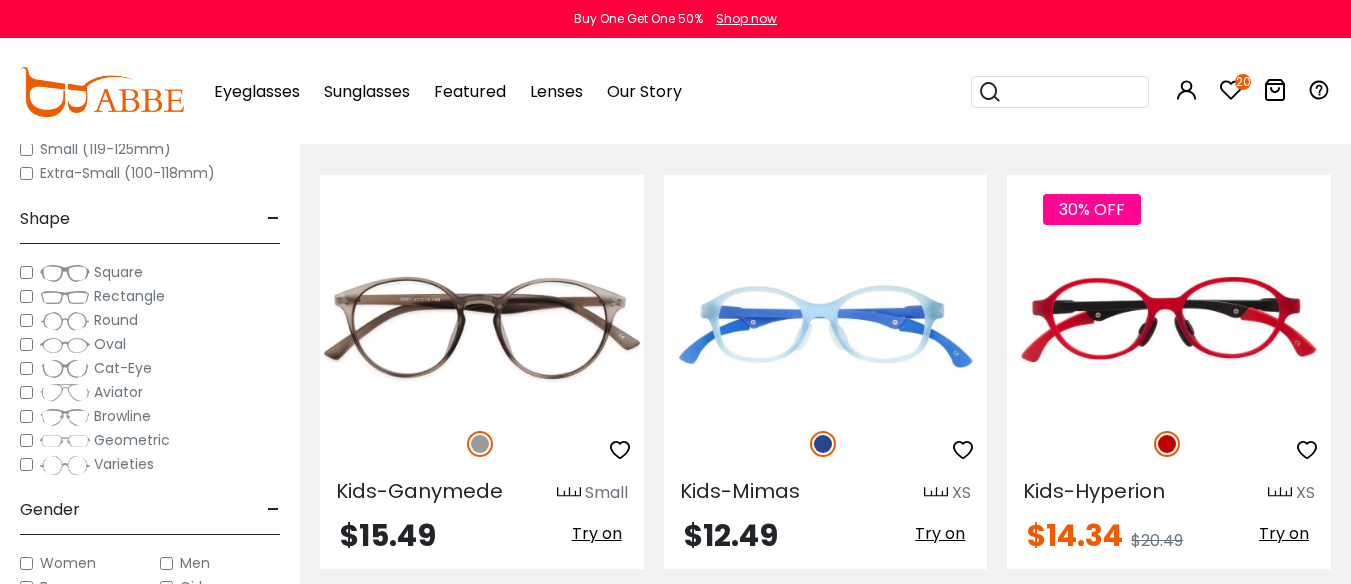 scroll, scrollTop: 6800, scrollLeft: 0, axis: vertical 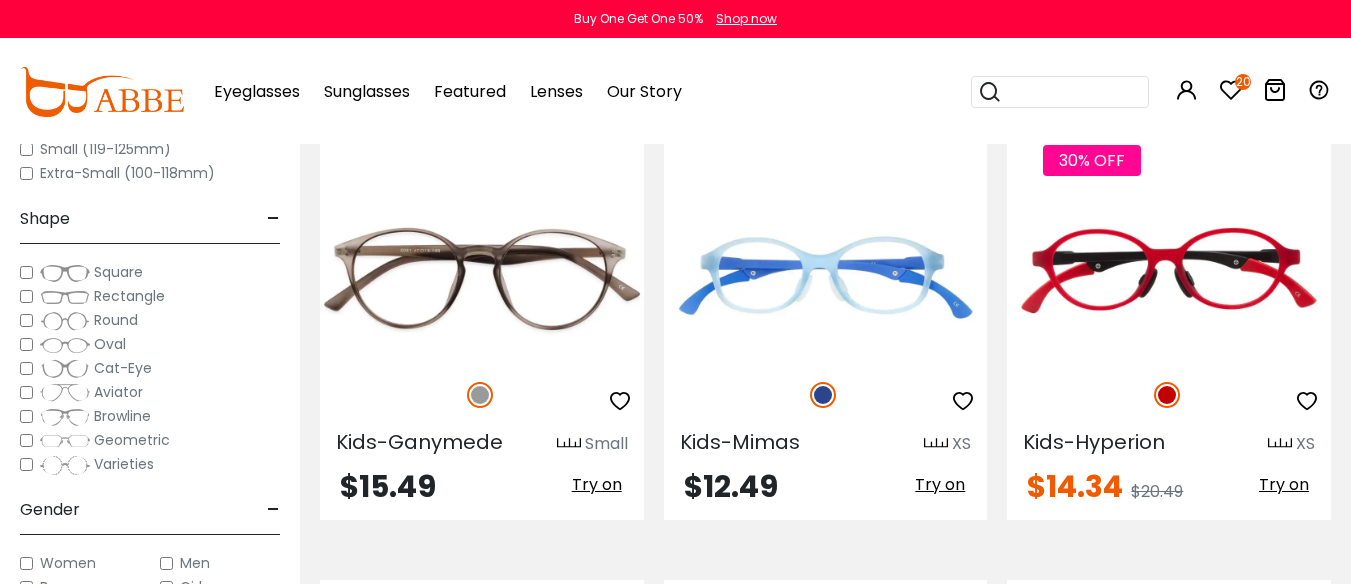 click at bounding box center [514, -59] 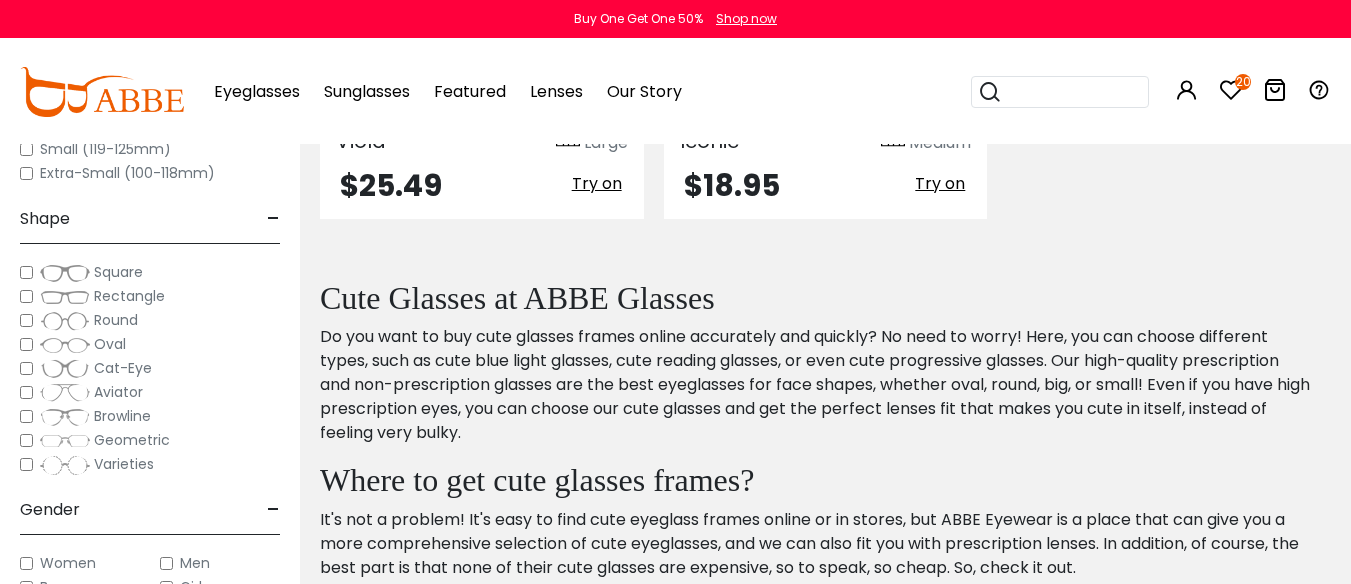 scroll, scrollTop: 9900, scrollLeft: 0, axis: vertical 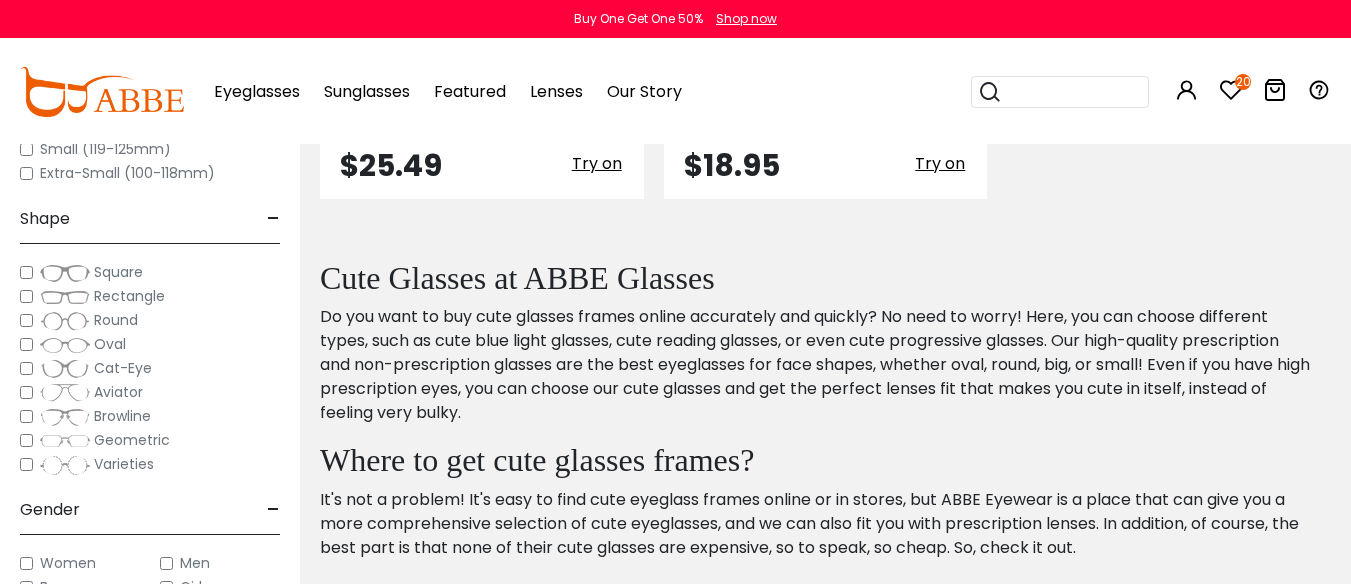 click at bounding box center (482, -496) 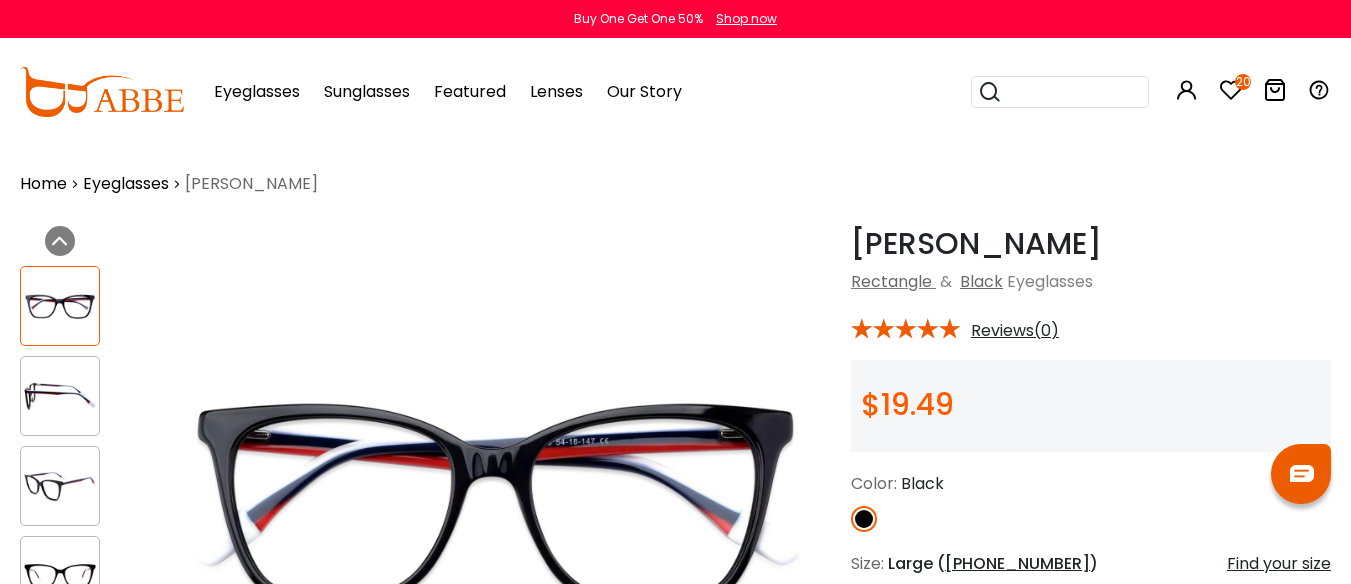 scroll, scrollTop: 0, scrollLeft: 0, axis: both 